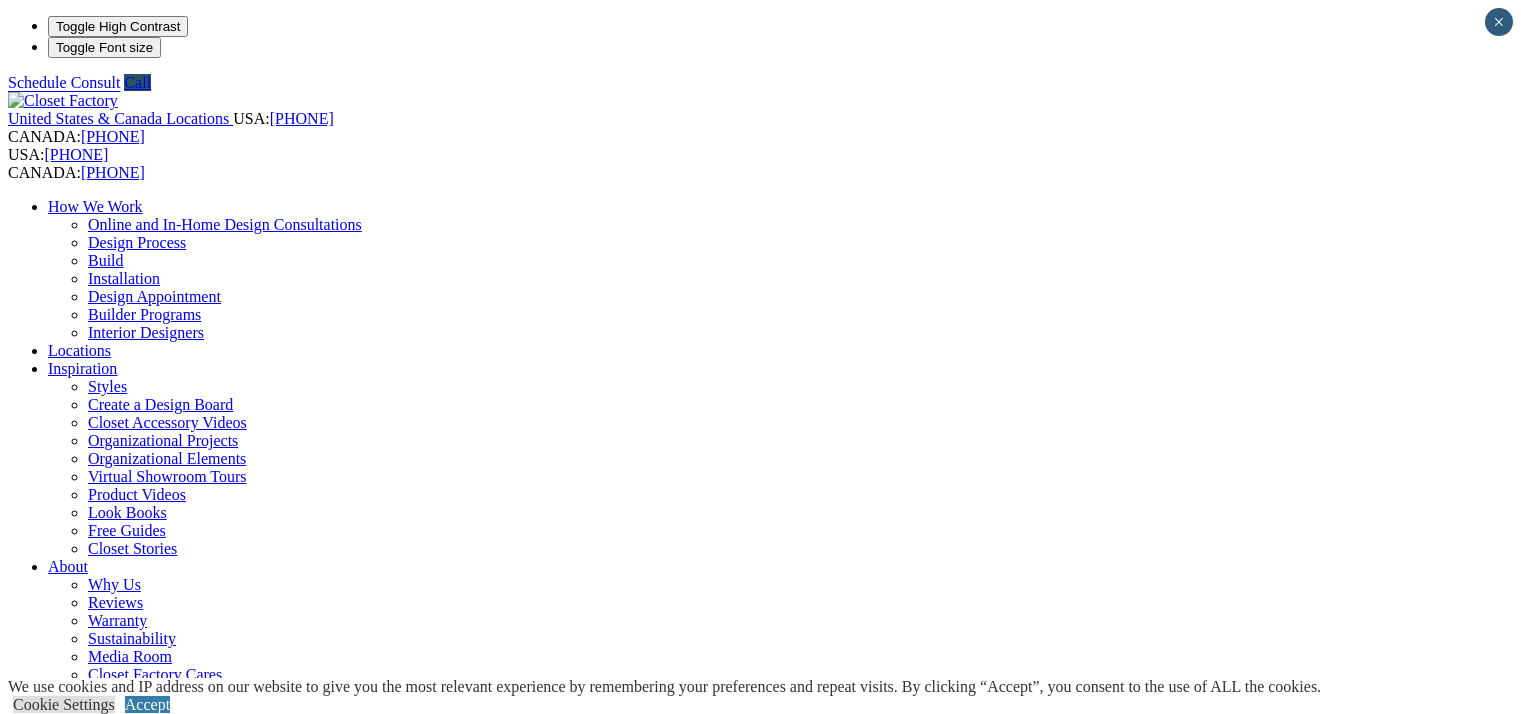 scroll, scrollTop: 0, scrollLeft: 0, axis: both 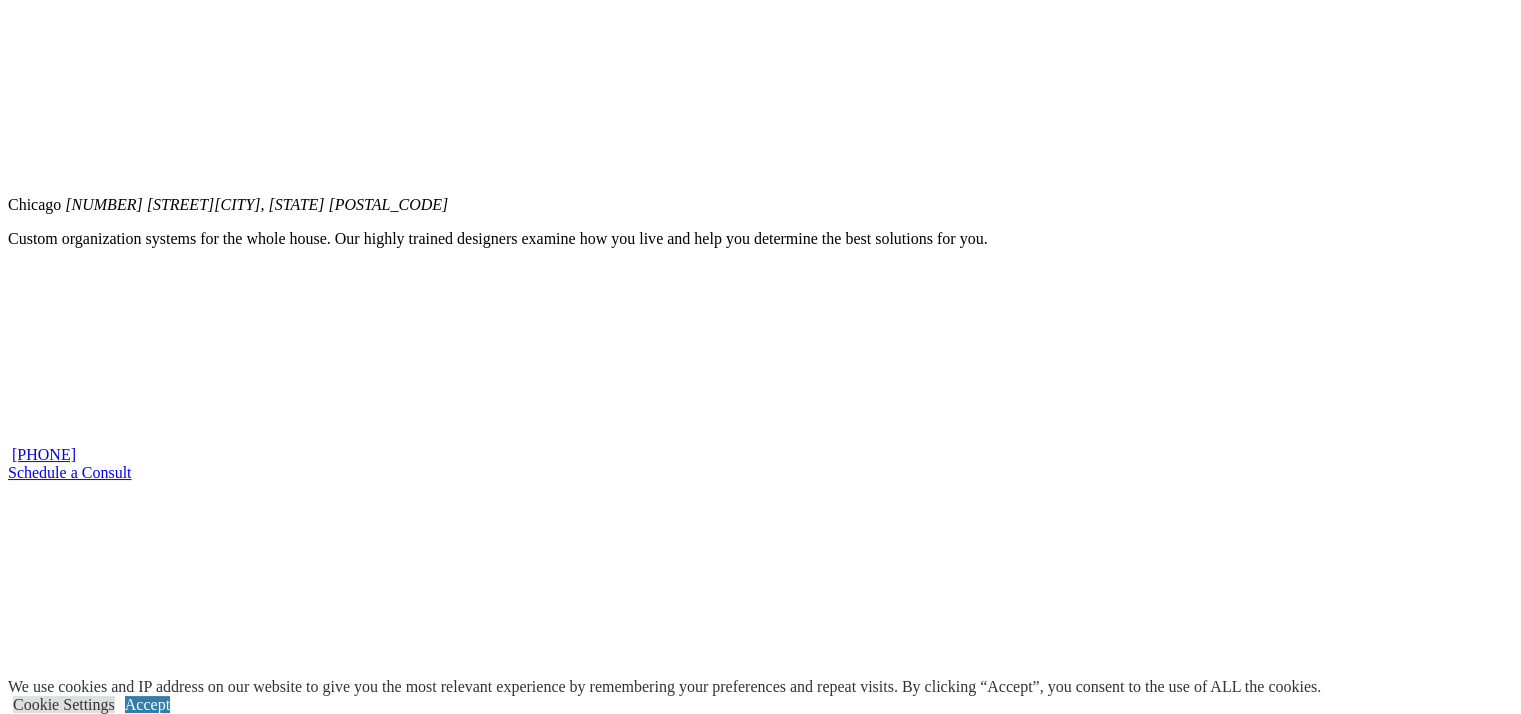 click on "Walk-in Closets" at bounding box center [139, -959] 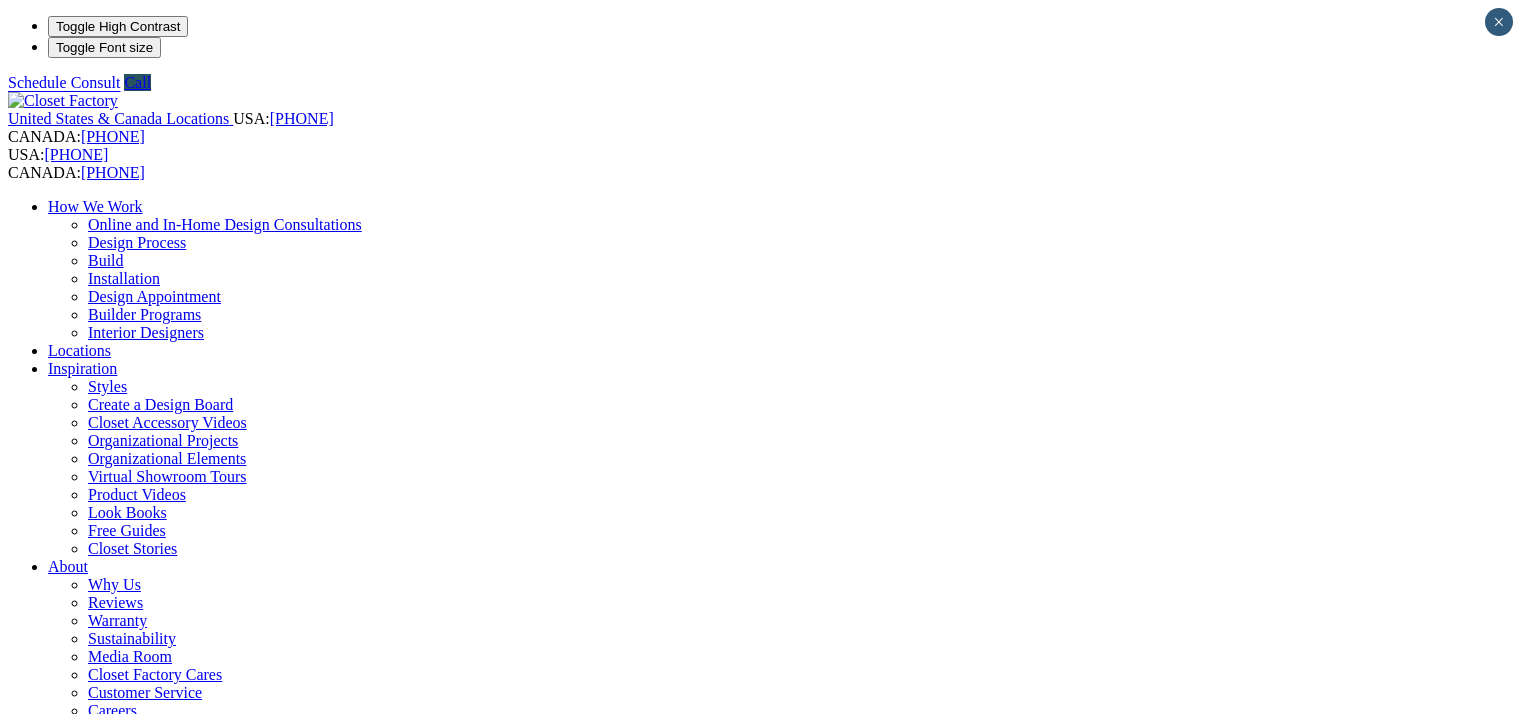 scroll, scrollTop: 0, scrollLeft: 0, axis: both 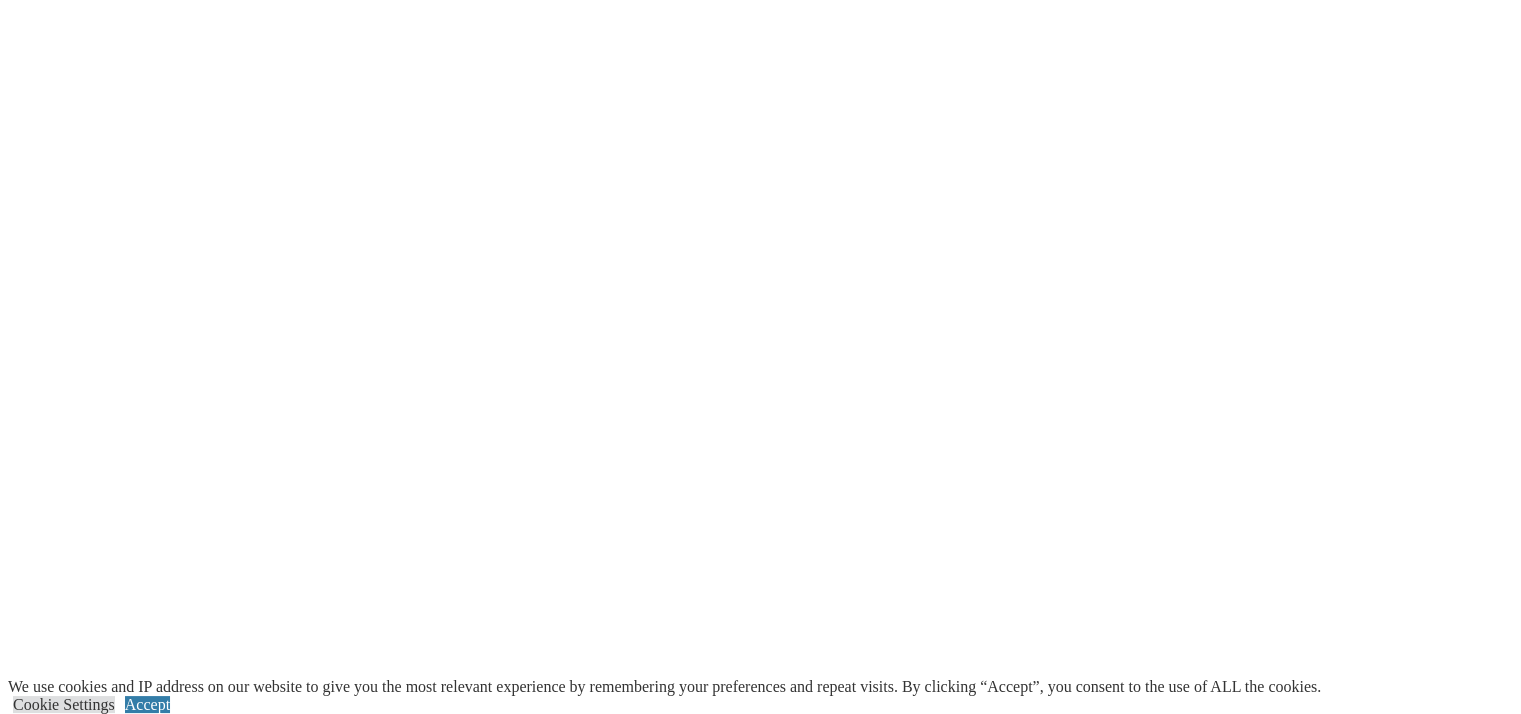 click on "Online and In-Home Design Consultations" at bounding box center (225, -2197) 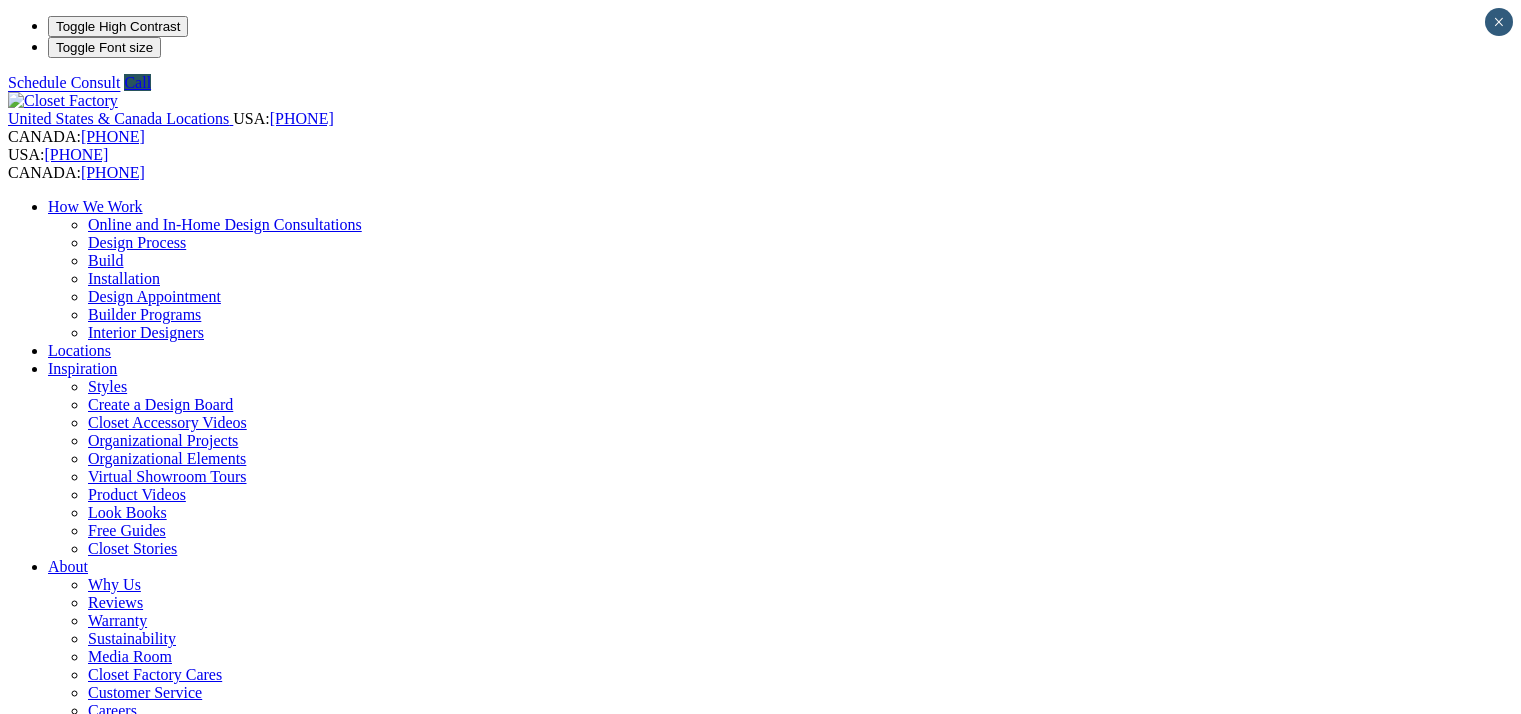 scroll, scrollTop: 0, scrollLeft: 0, axis: both 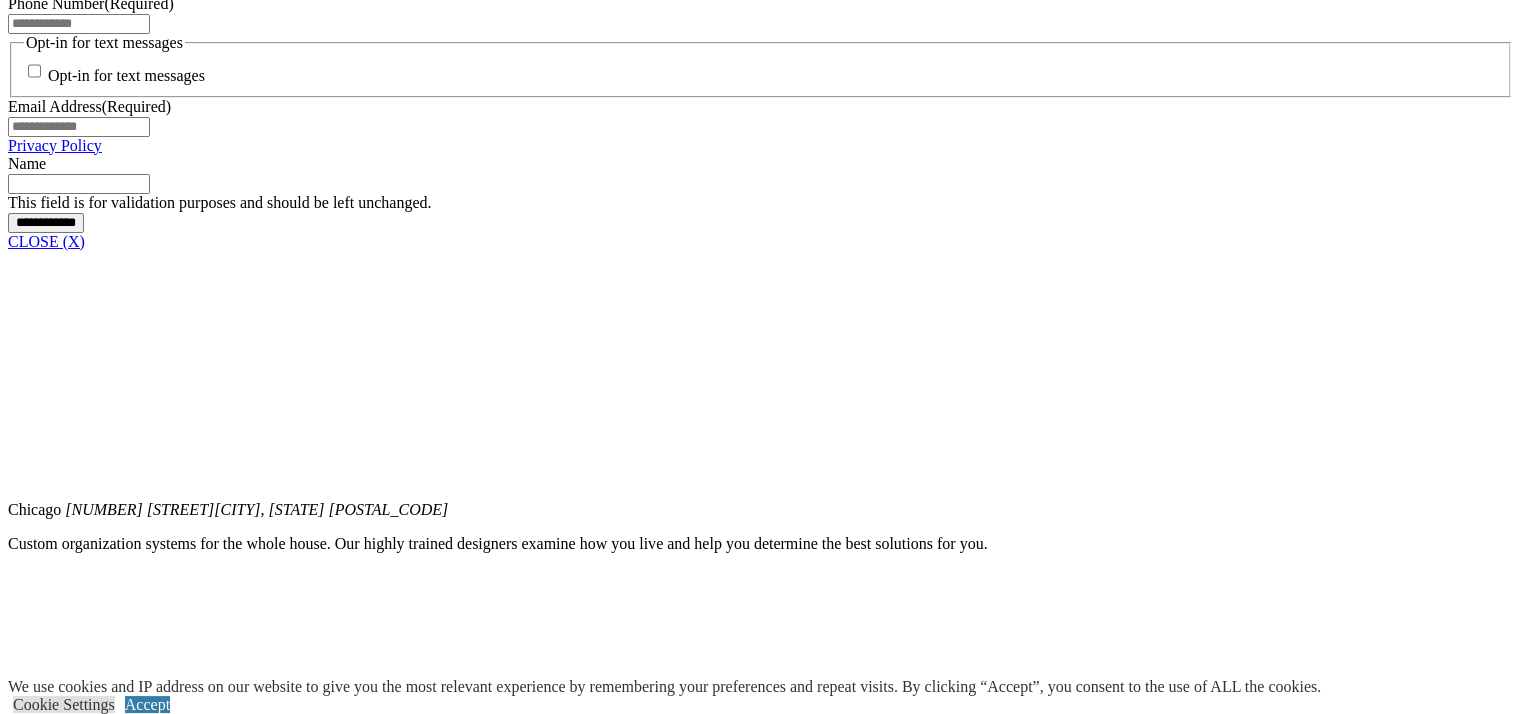 click on "Schedule a Free Consult" at bounding box center [86, -260] 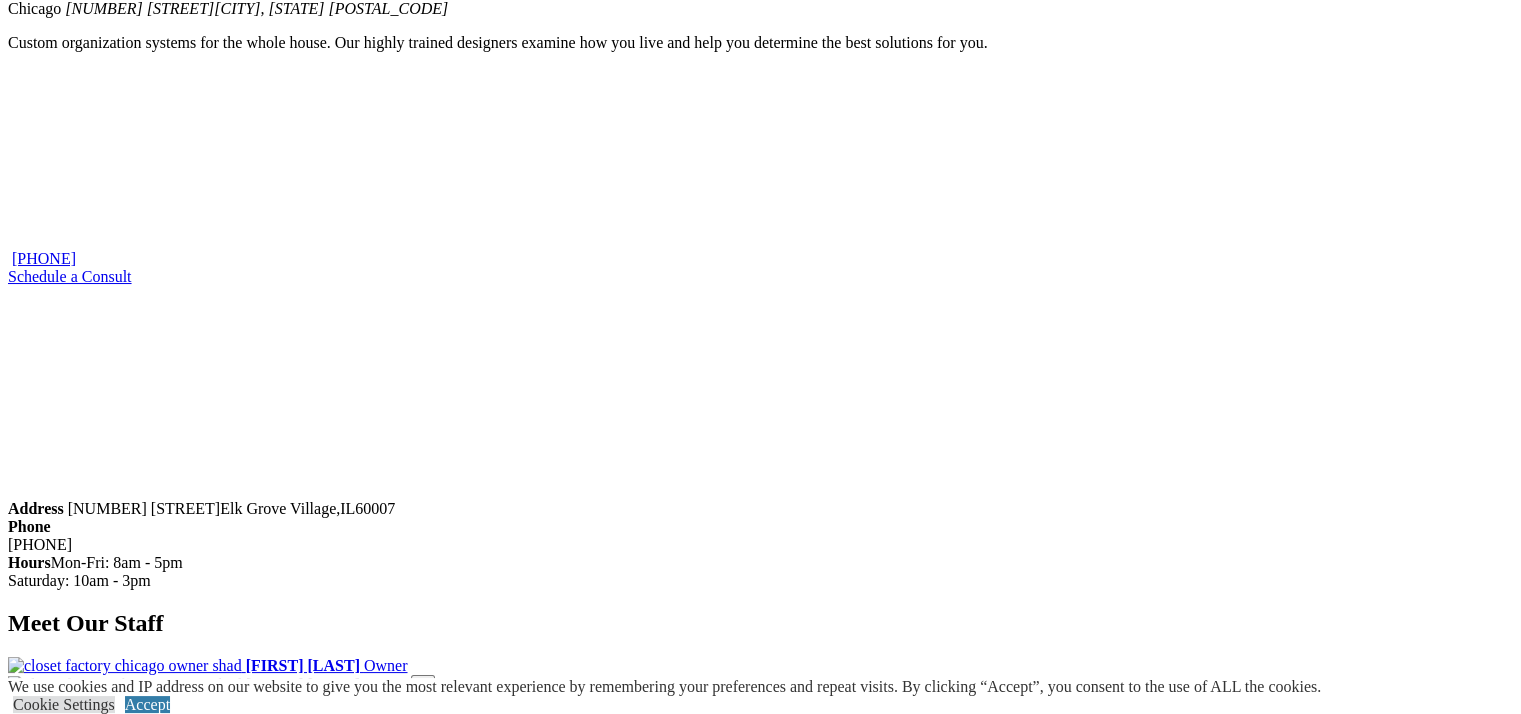 click on "Schedule a Free Consult" at bounding box center [86, -260] 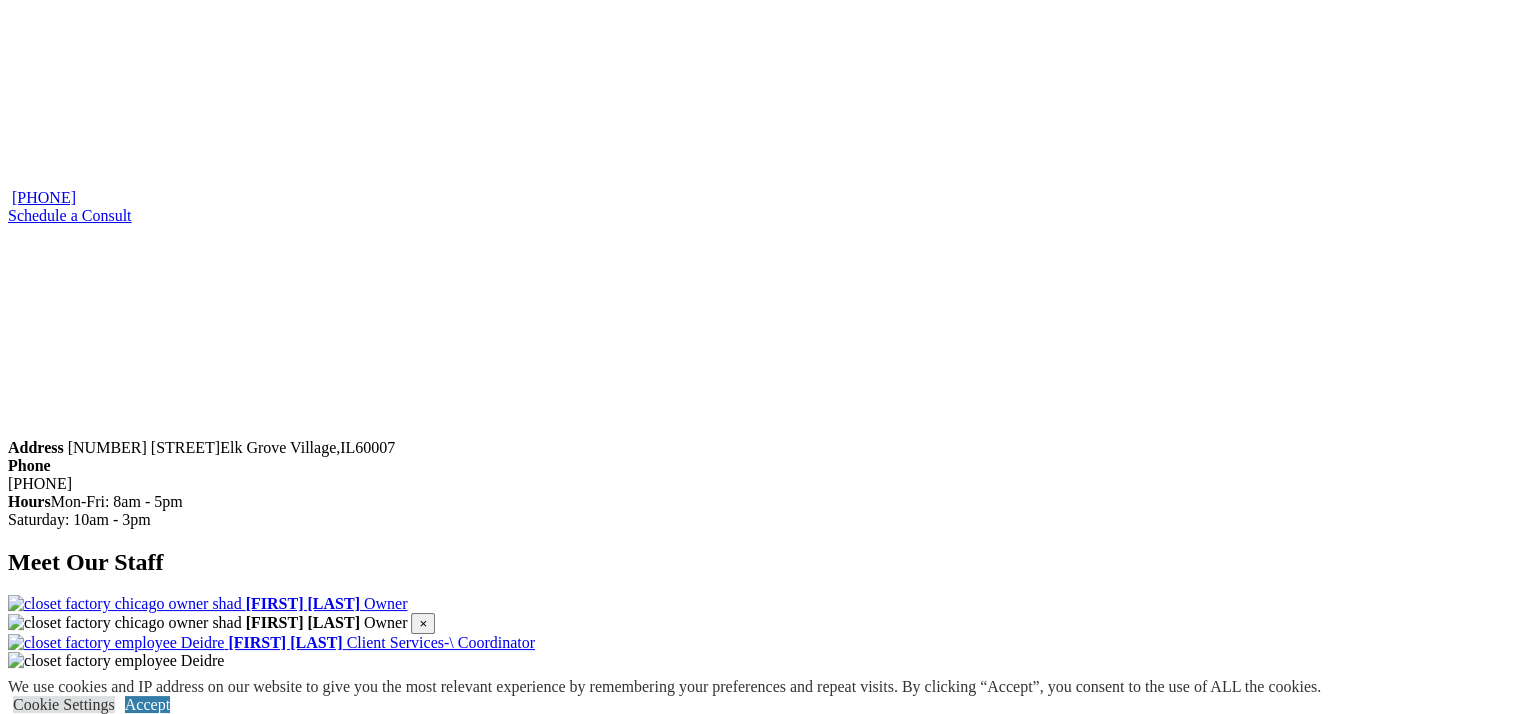 scroll, scrollTop: 2220, scrollLeft: 0, axis: vertical 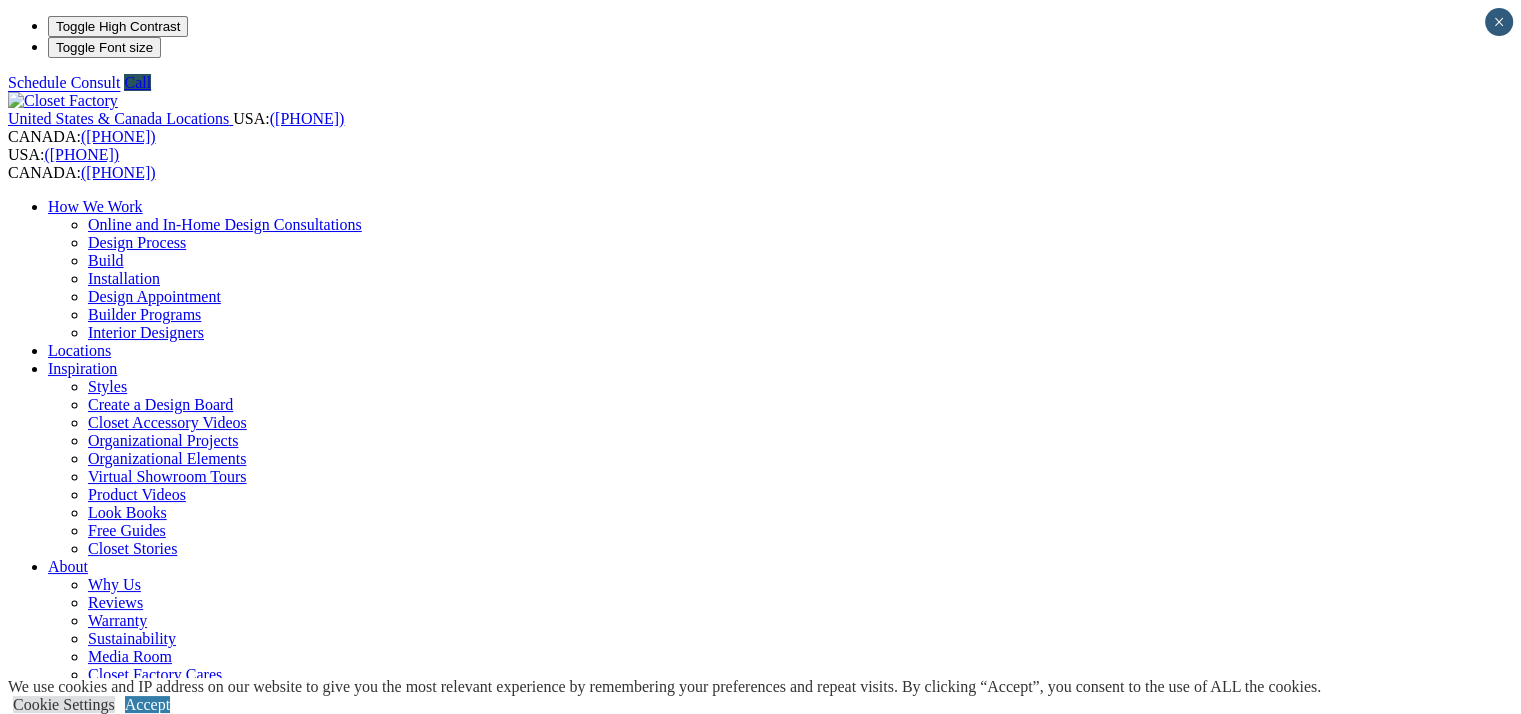 click on "Details" at bounding box center (615, 1449) 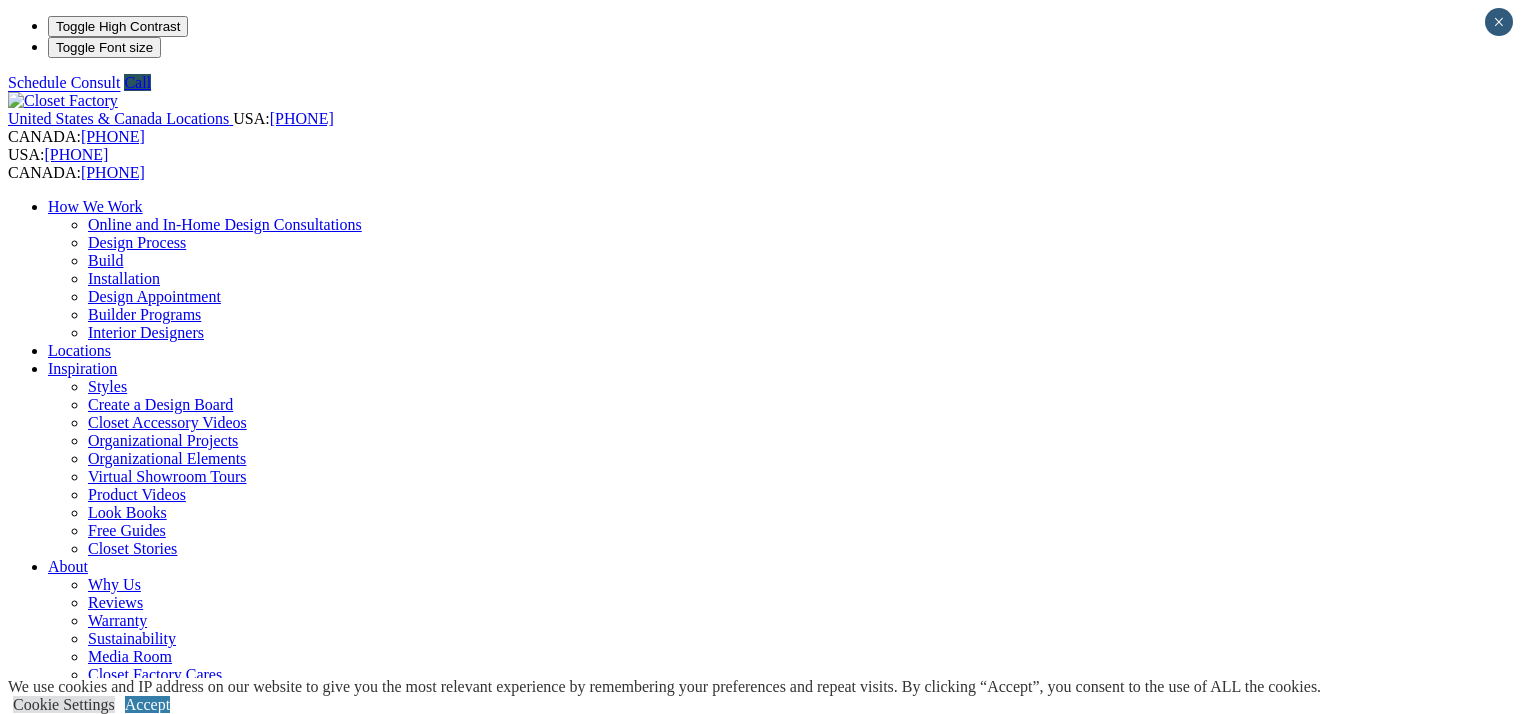 scroll, scrollTop: 0, scrollLeft: 0, axis: both 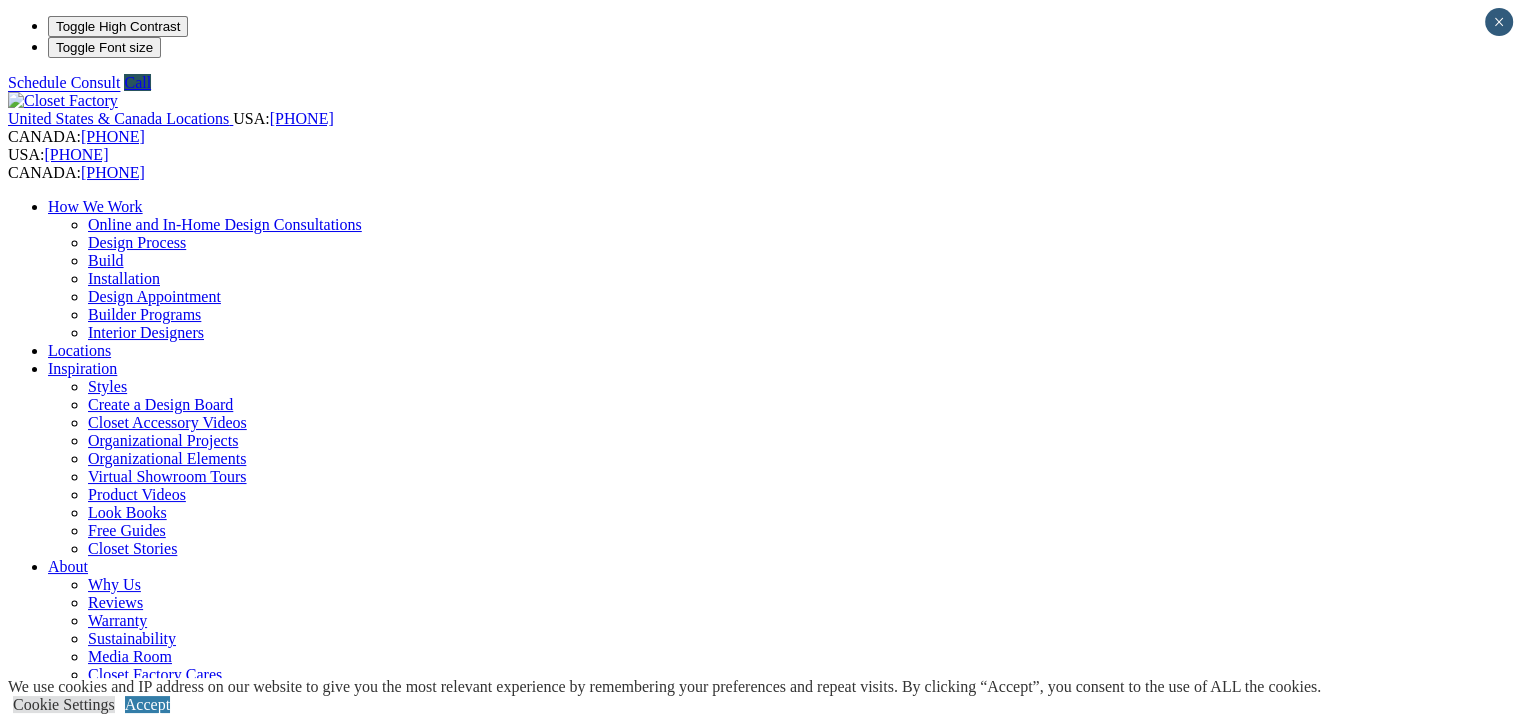 click on "Your Branch
[CITY] North
ZIP code
*" at bounding box center [760, 799] 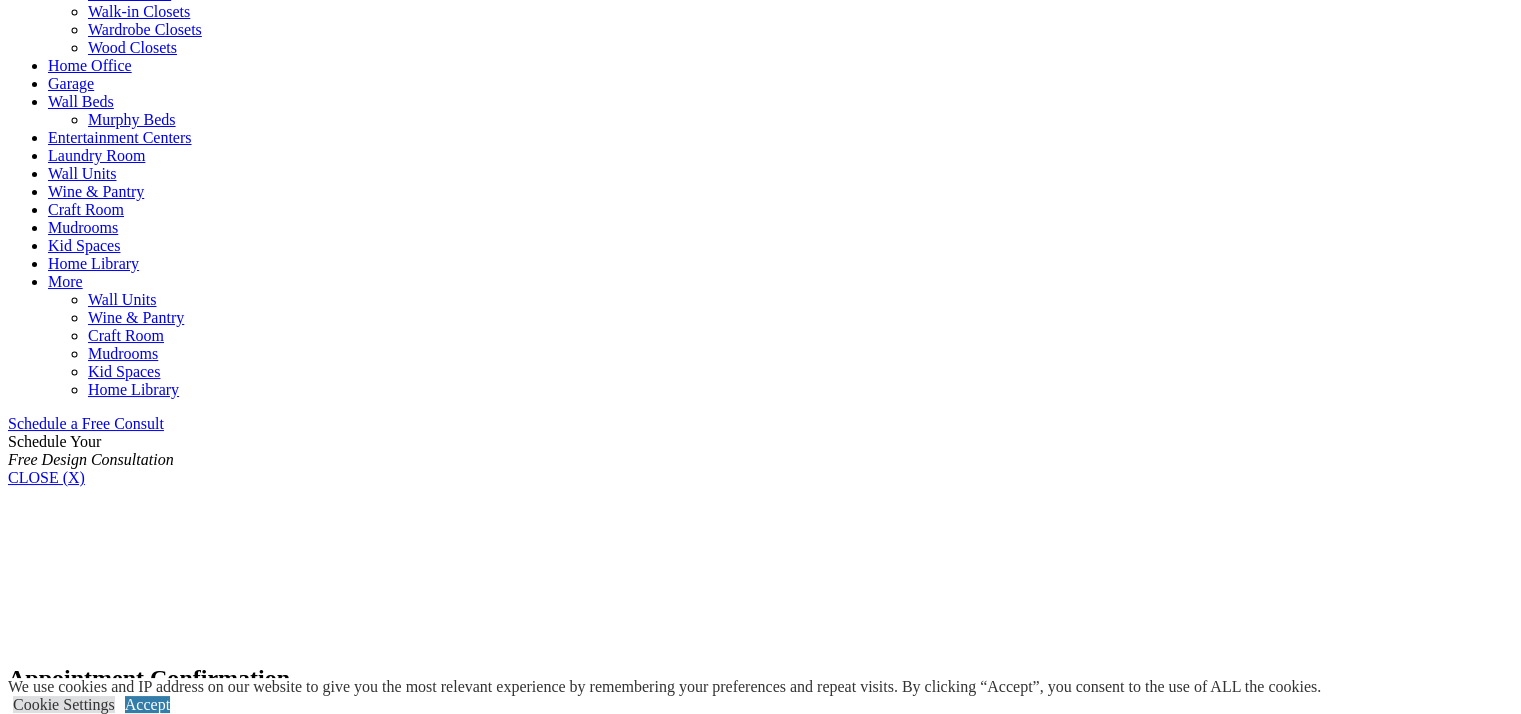 scroll, scrollTop: 928, scrollLeft: 0, axis: vertical 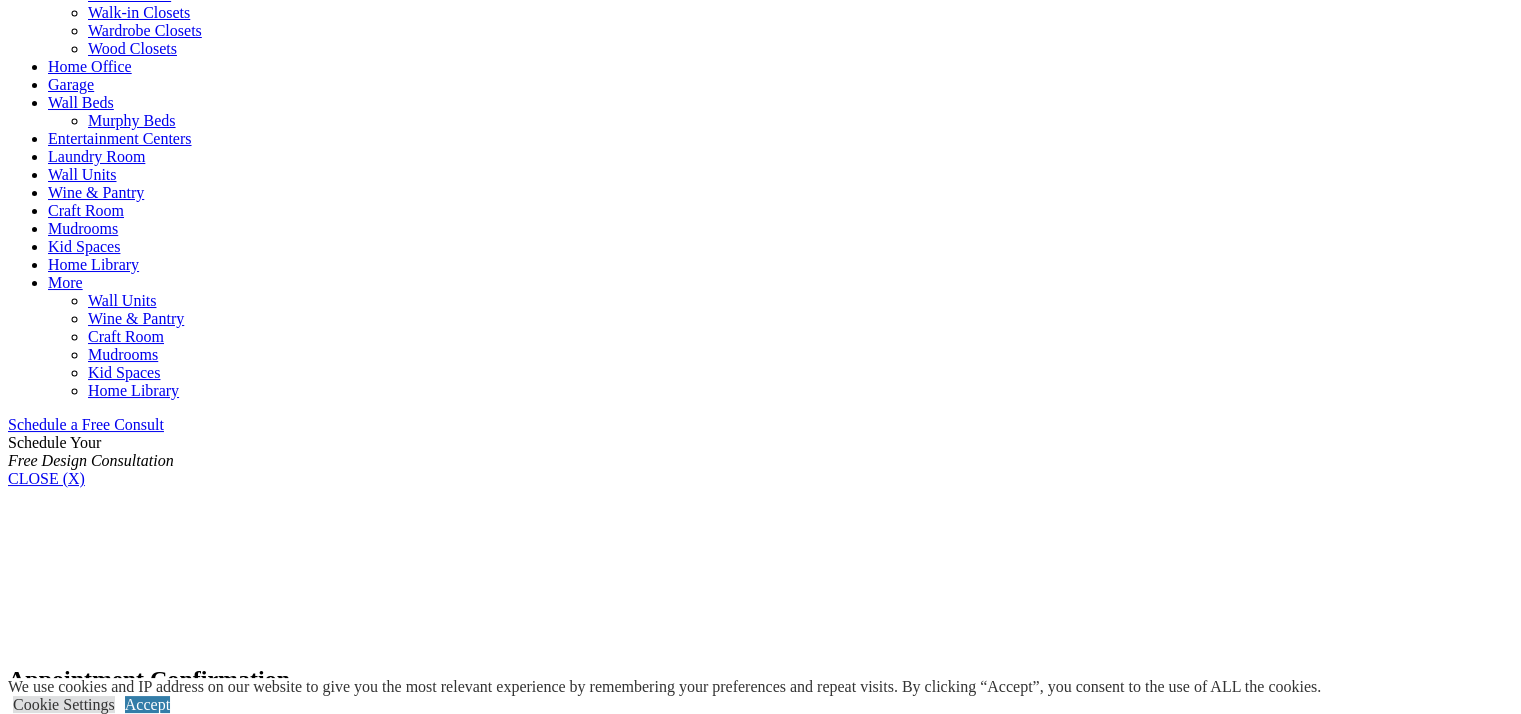click on "Schedule a Consult" at bounding box center [70, 1082] 